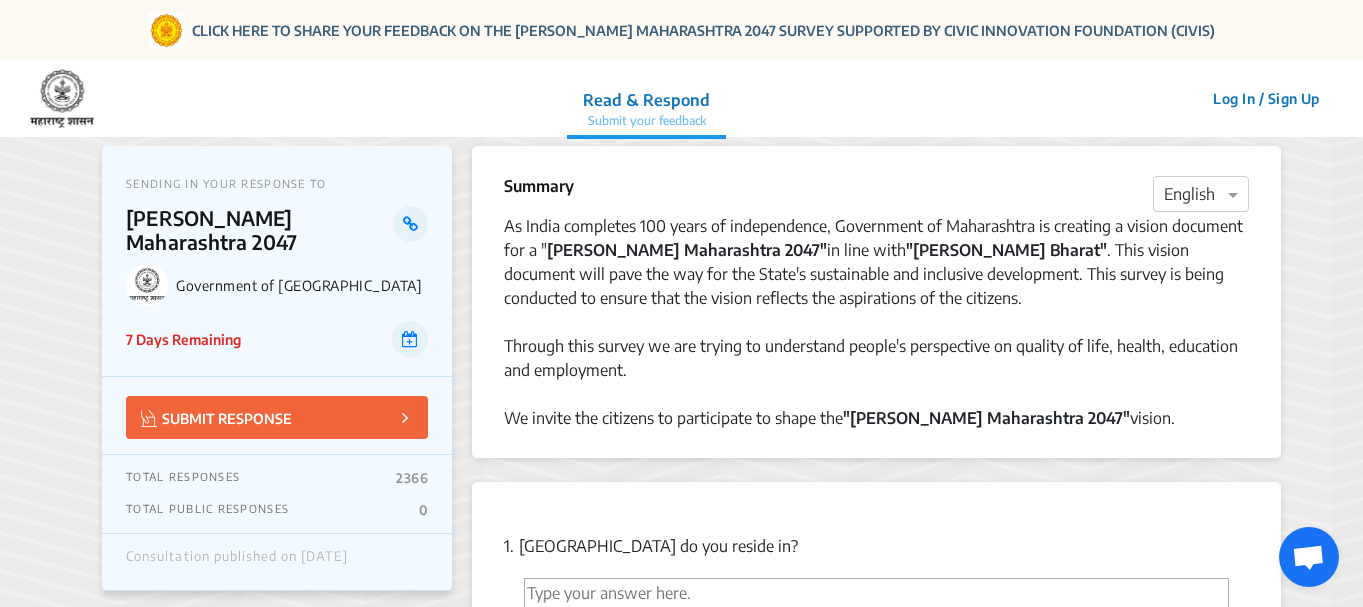 scroll, scrollTop: 0, scrollLeft: 0, axis: both 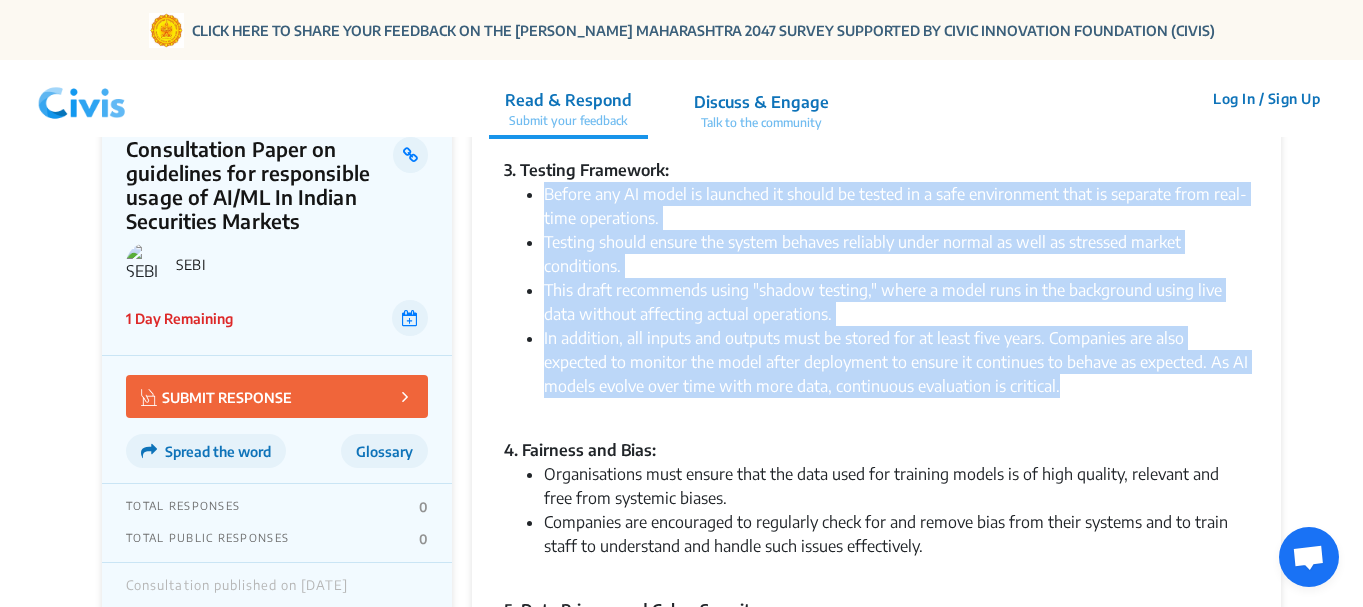 drag, startPoint x: 546, startPoint y: 193, endPoint x: 1075, endPoint y: 379, distance: 560.7468 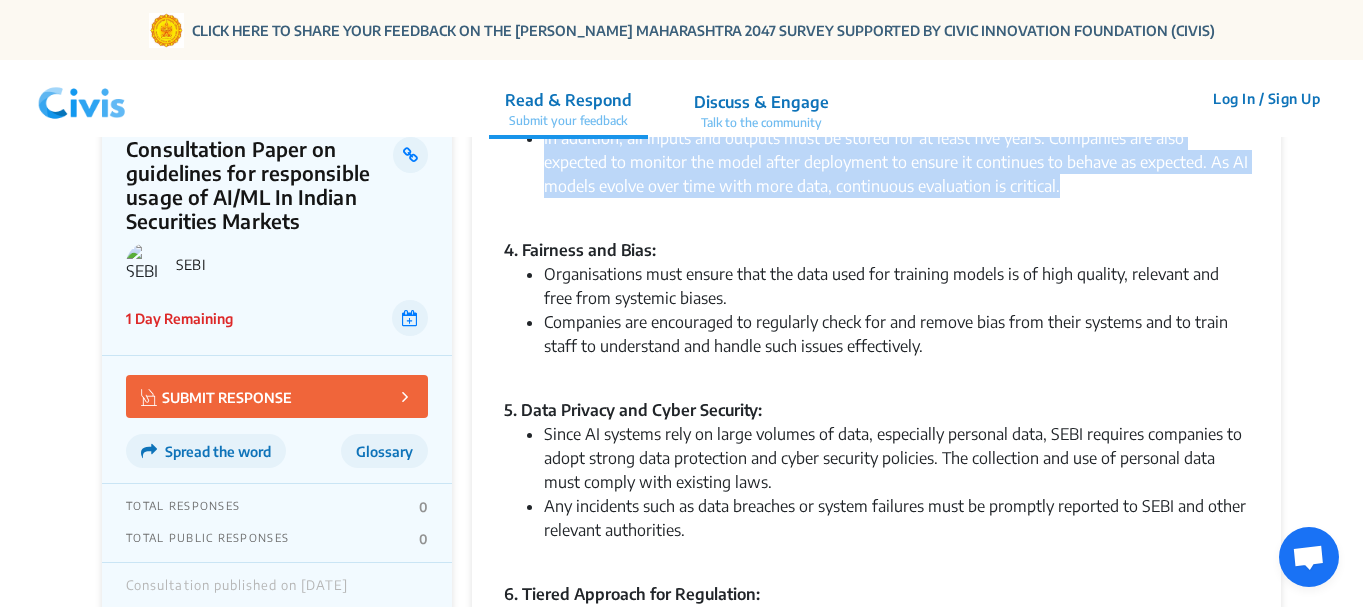scroll, scrollTop: 1307, scrollLeft: 0, axis: vertical 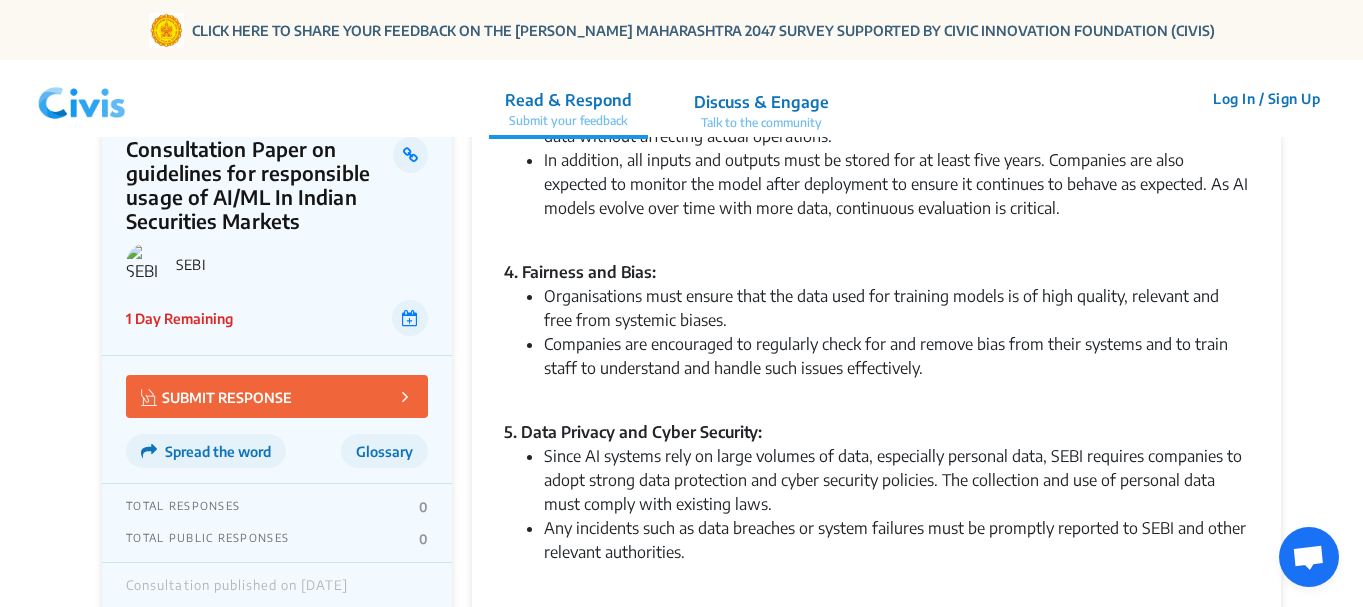 click on "Organisations must ensure that the data used for training models is of high quality, relevant and free from systemic biases. Companies are encouraged to regularly check for and remove bias from their systems and to train staff to understand and handle such issues effectively." 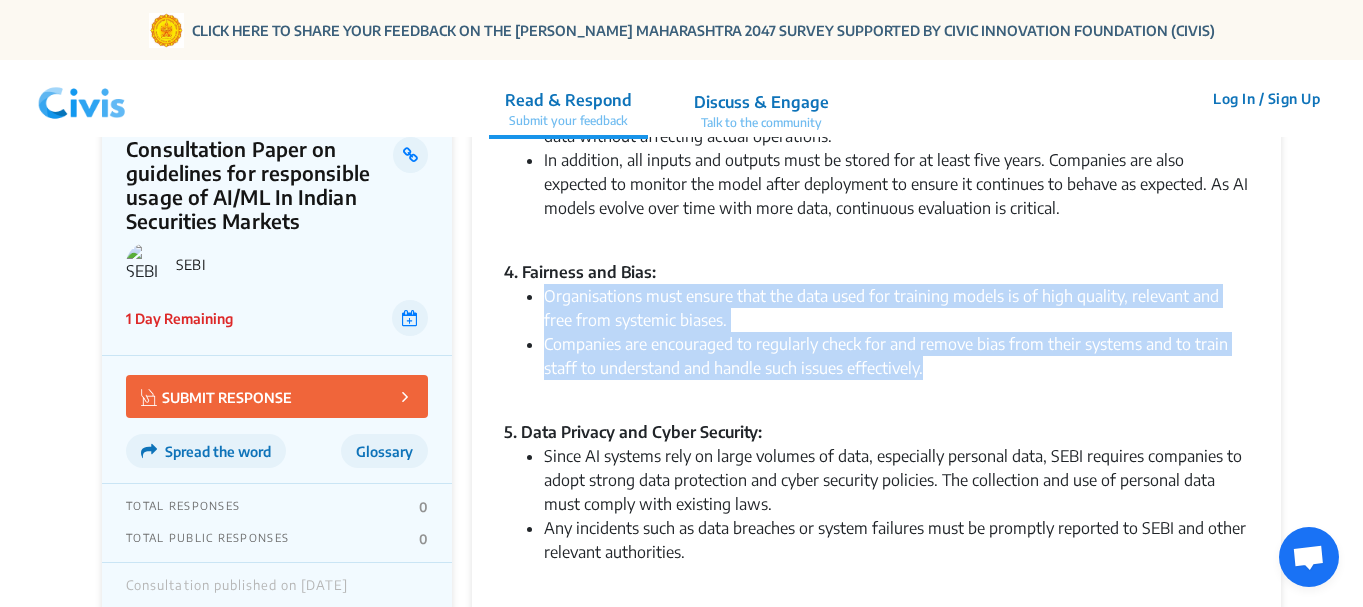 drag, startPoint x: 545, startPoint y: 294, endPoint x: 945, endPoint y: 363, distance: 405.90762 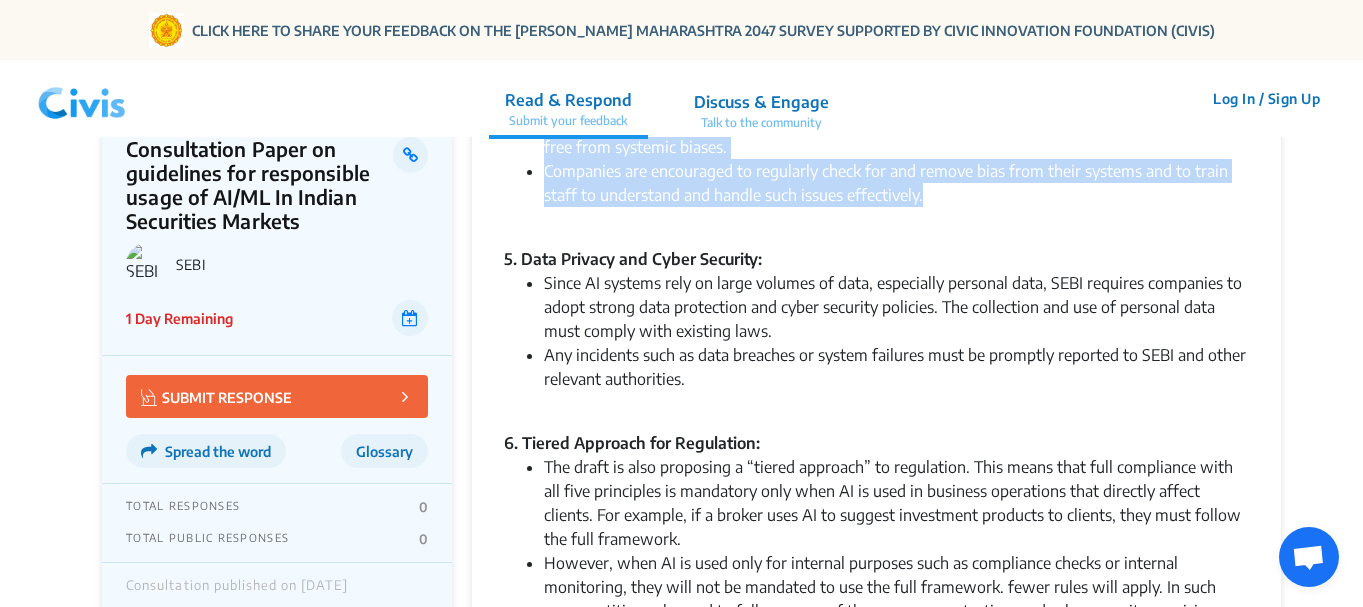 scroll, scrollTop: 1481, scrollLeft: 0, axis: vertical 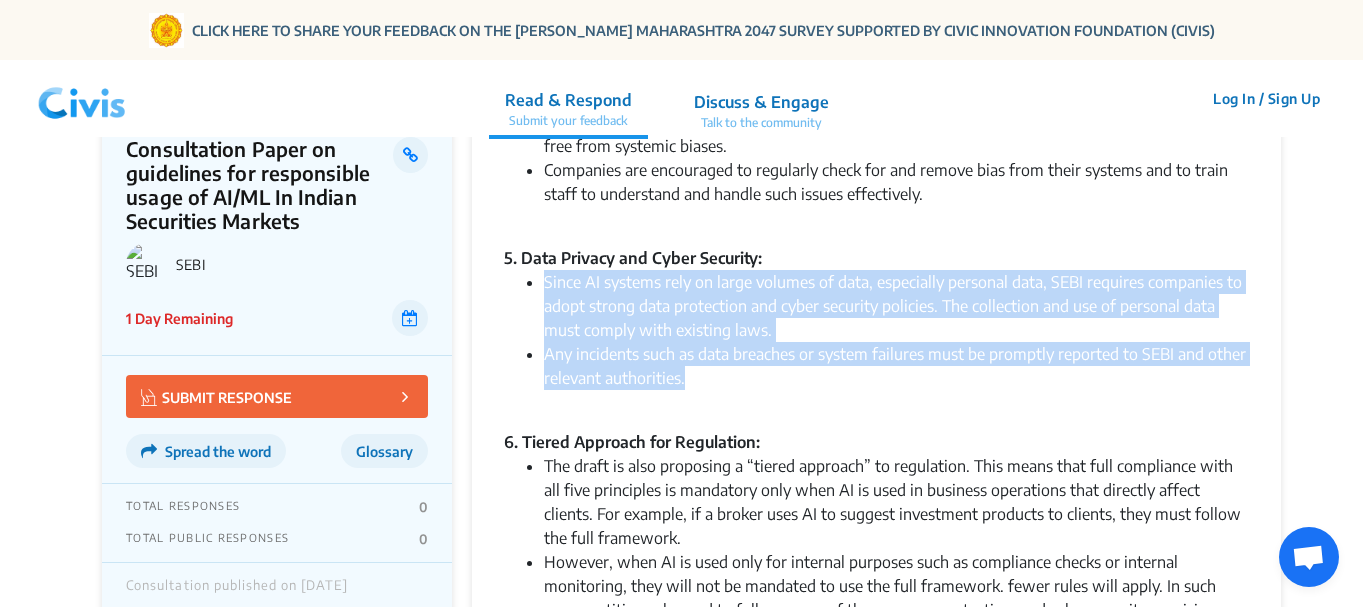 drag, startPoint x: 684, startPoint y: 379, endPoint x: 547, endPoint y: 285, distance: 166.14752 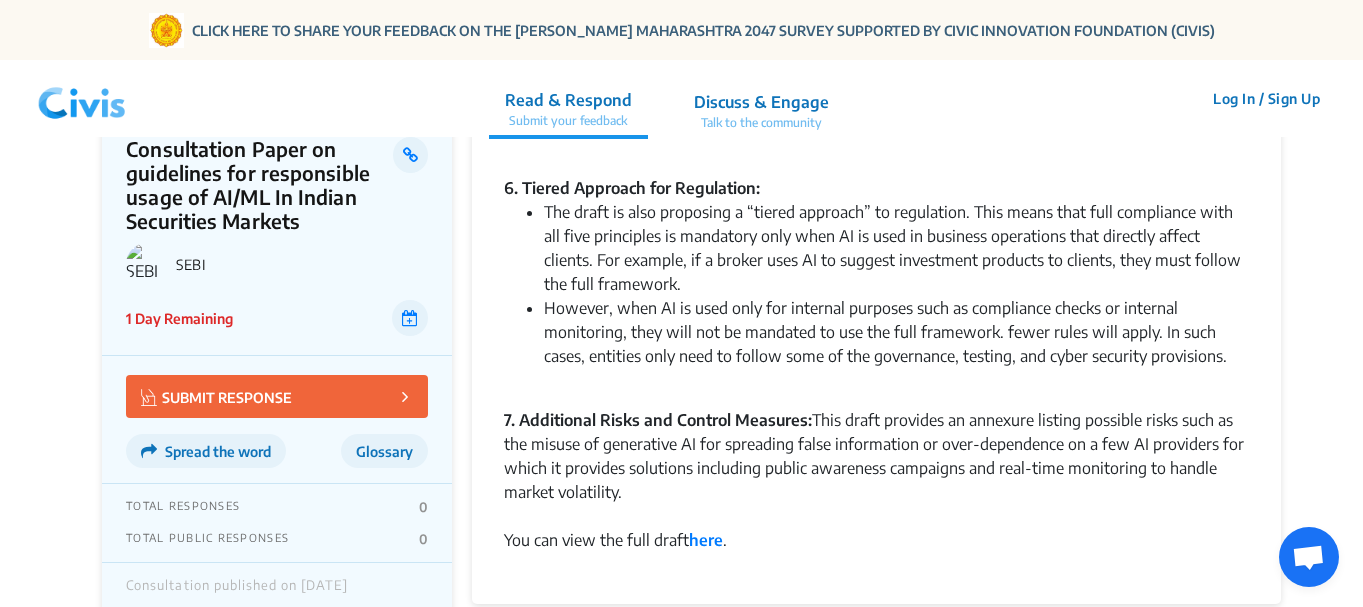 scroll, scrollTop: 1753, scrollLeft: 0, axis: vertical 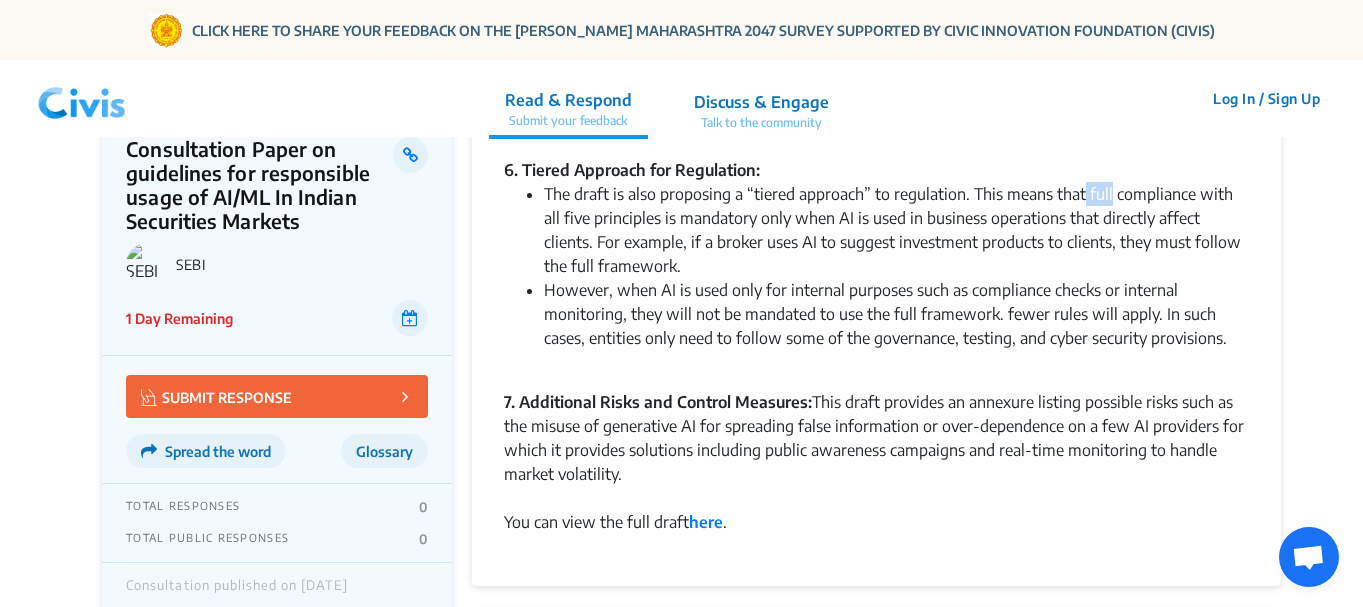 drag, startPoint x: 1084, startPoint y: 191, endPoint x: 1111, endPoint y: 200, distance: 28.460499 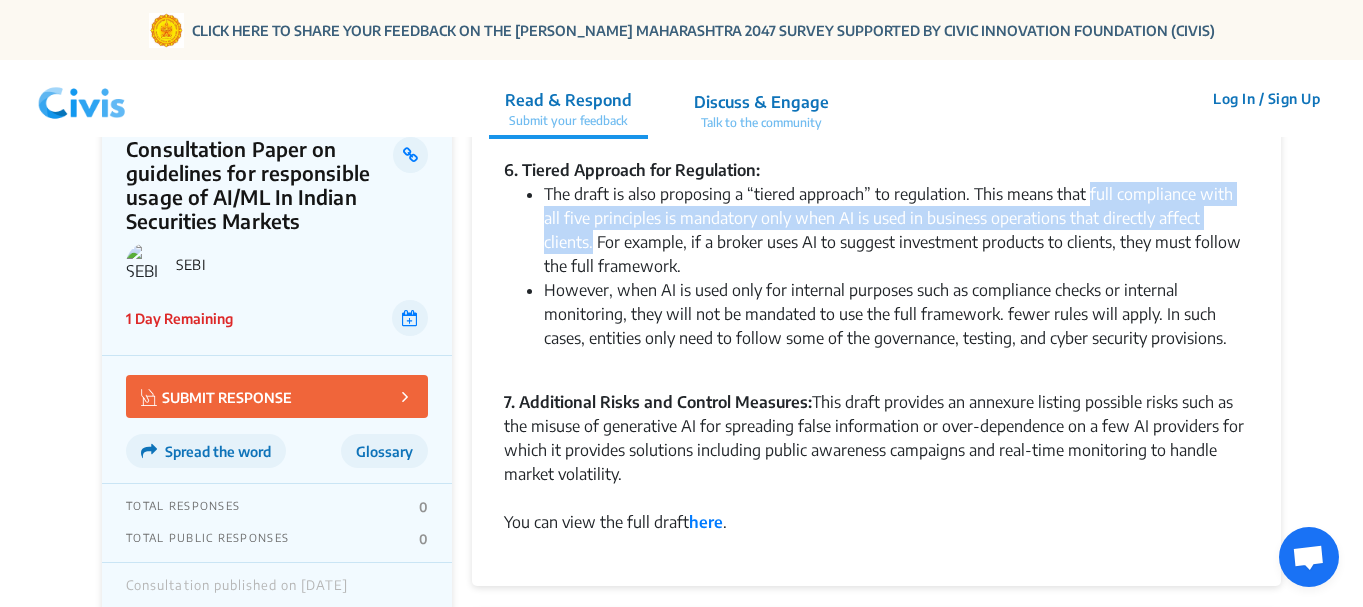 drag, startPoint x: 1086, startPoint y: 192, endPoint x: 1238, endPoint y: 211, distance: 153.18289 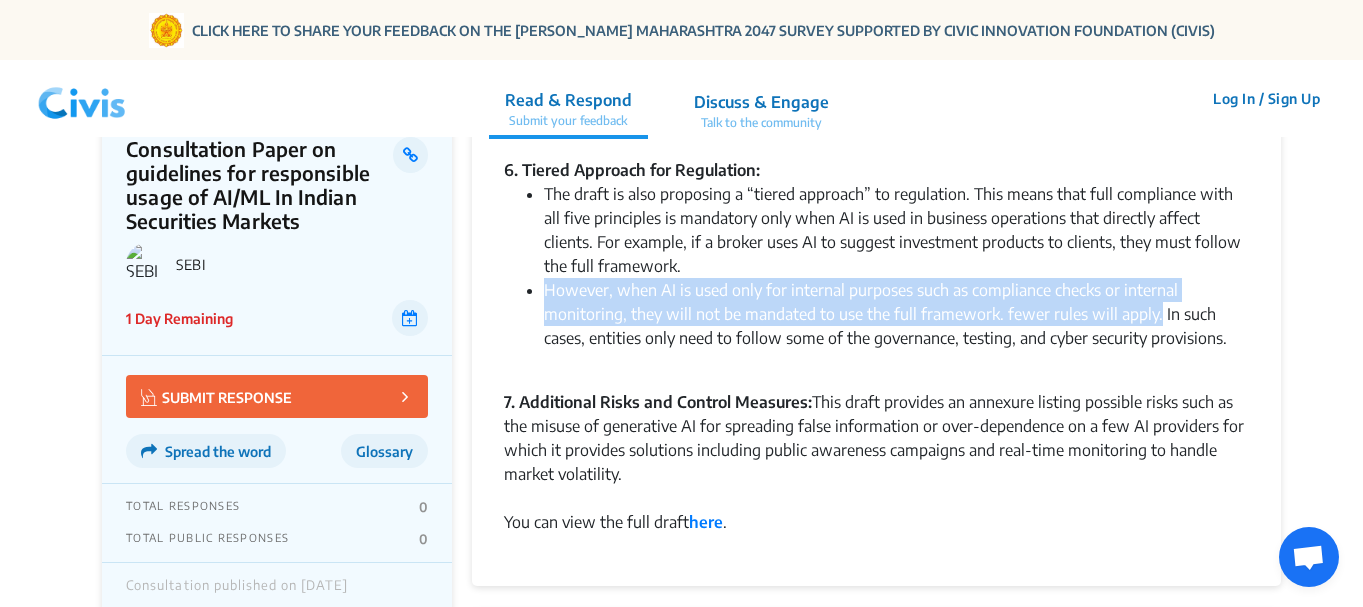 drag, startPoint x: 546, startPoint y: 290, endPoint x: 1156, endPoint y: 321, distance: 610.7872 